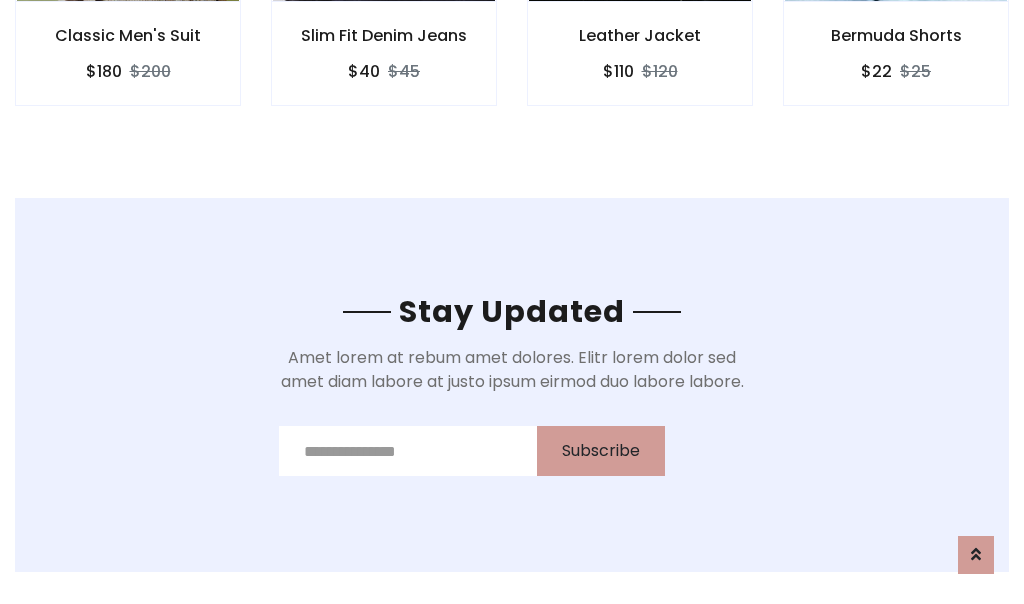 scroll, scrollTop: 0, scrollLeft: 0, axis: both 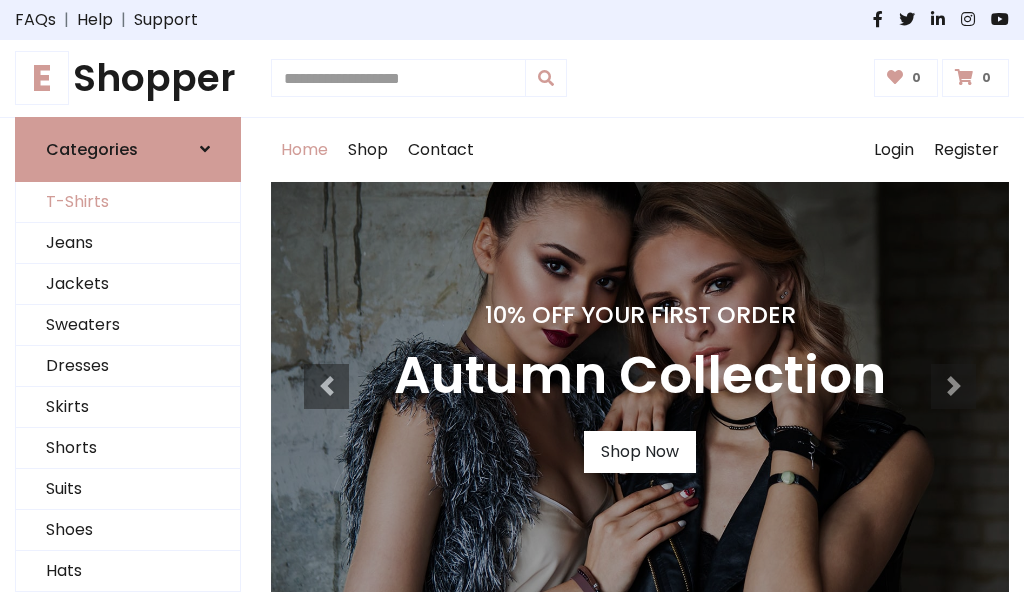 click on "T-Shirts" at bounding box center [128, 202] 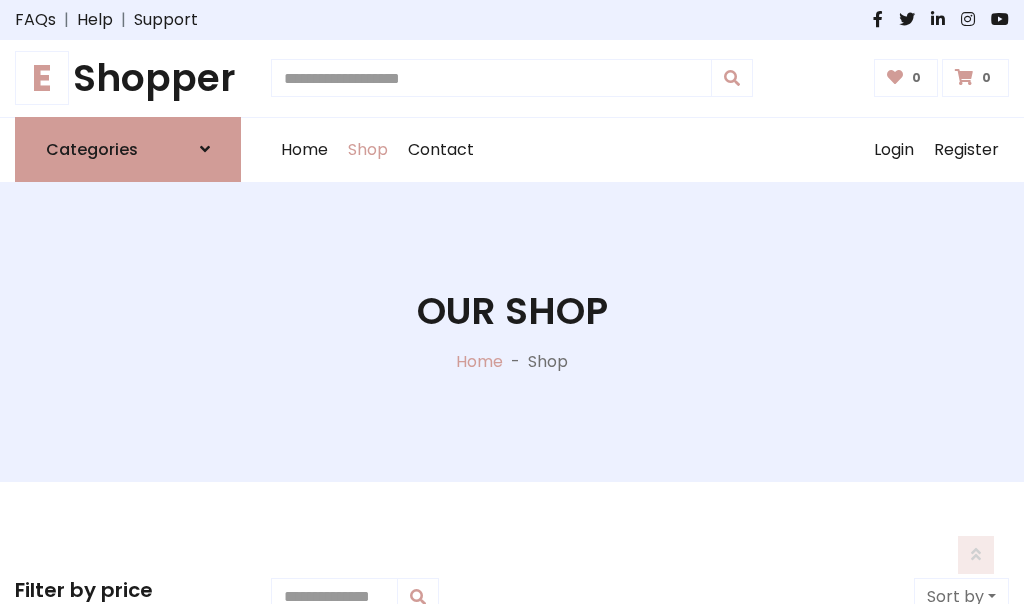 scroll, scrollTop: 485, scrollLeft: 0, axis: vertical 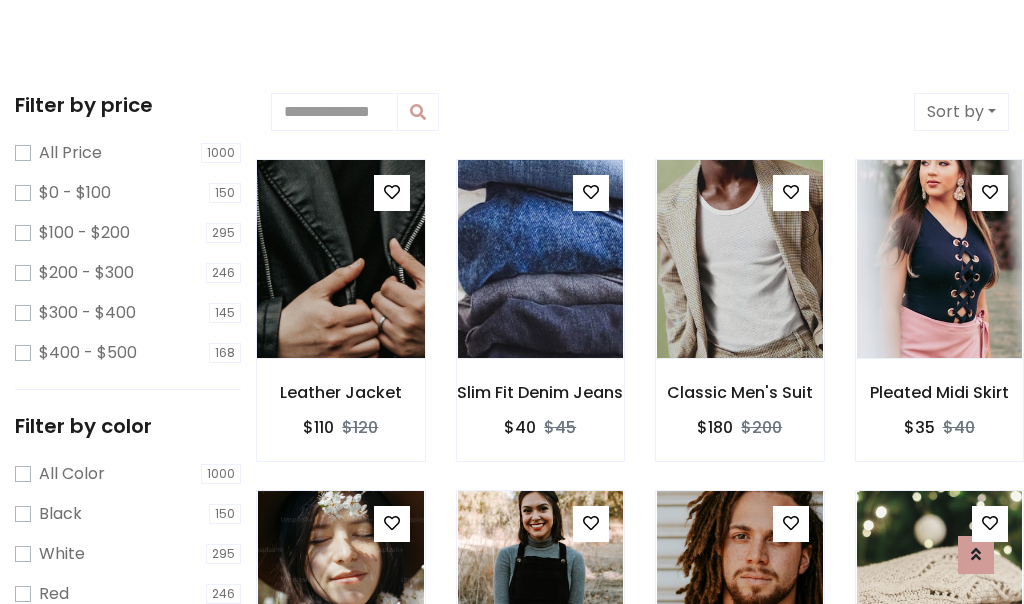 click at bounding box center [340, 259] 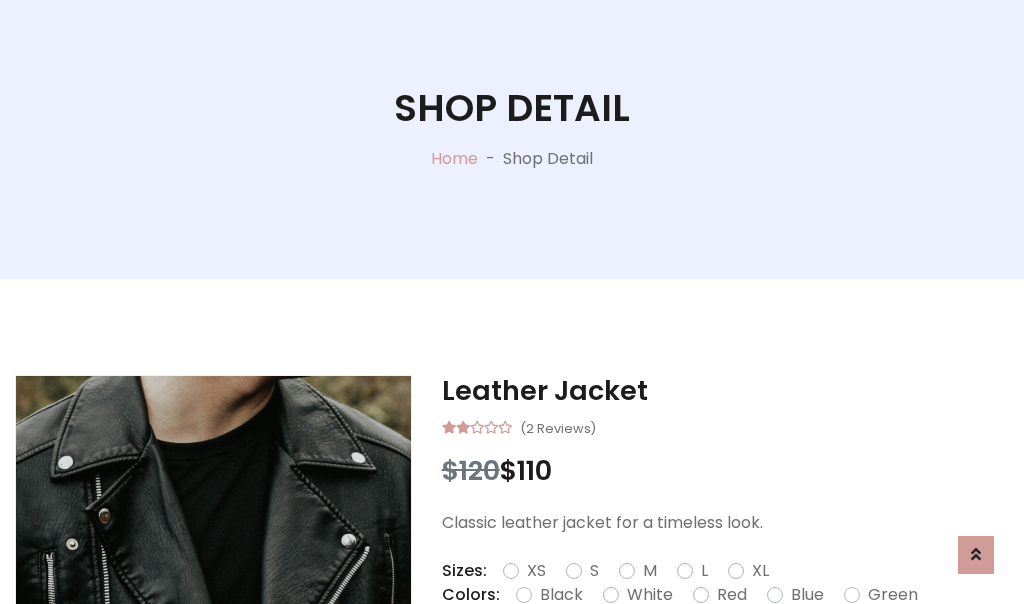 scroll, scrollTop: 365, scrollLeft: 0, axis: vertical 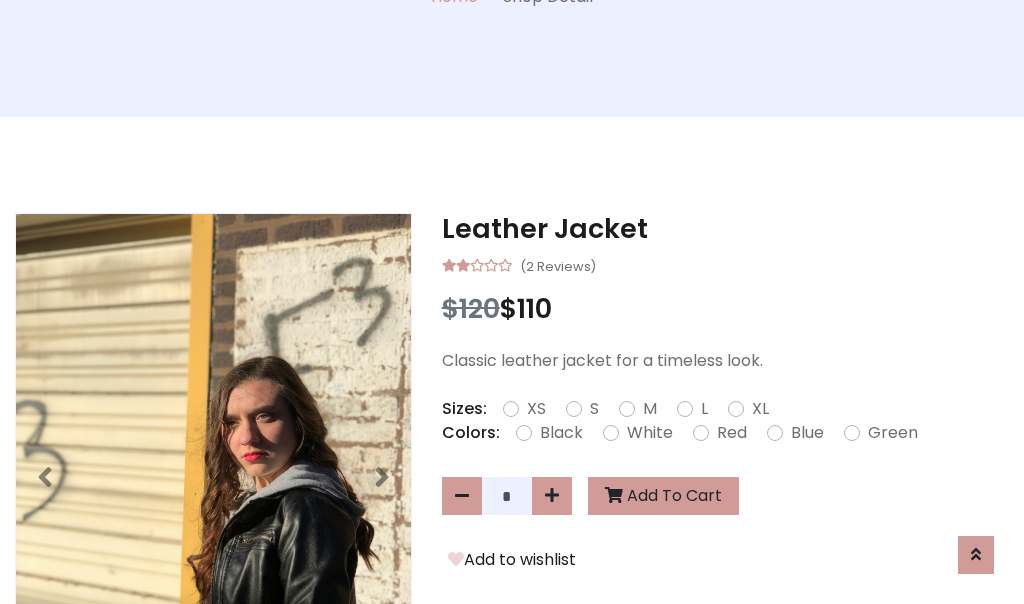 click on "XS" at bounding box center (536, 409) 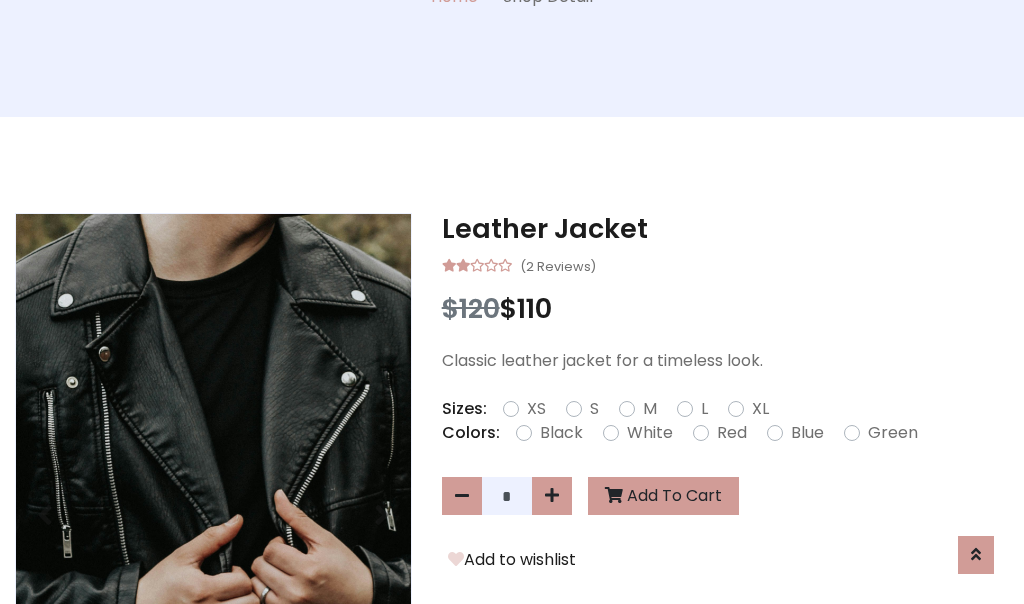click on "White" at bounding box center [650, 433] 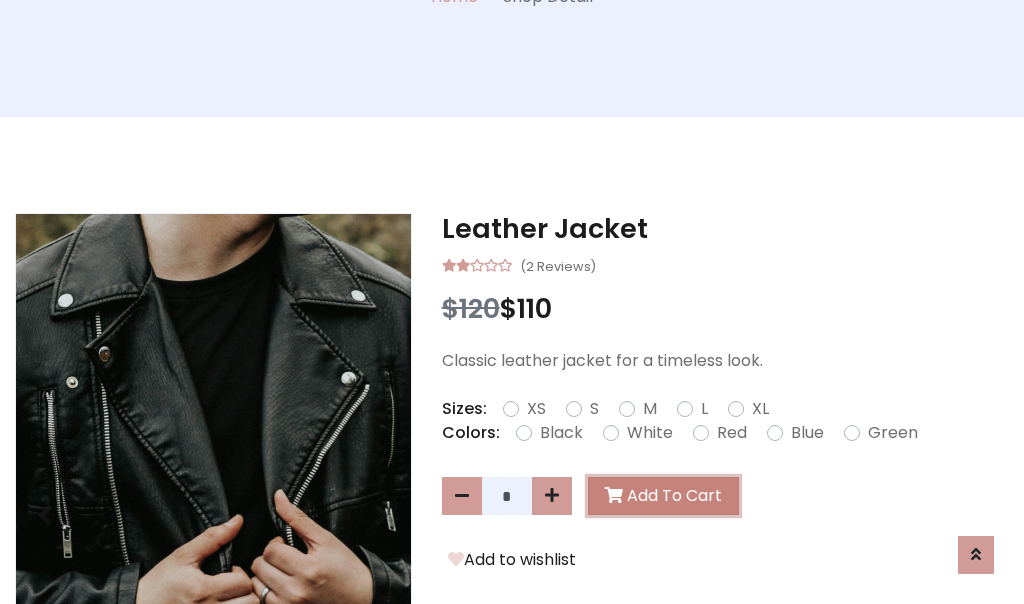 click on "Add To Cart" at bounding box center [663, 496] 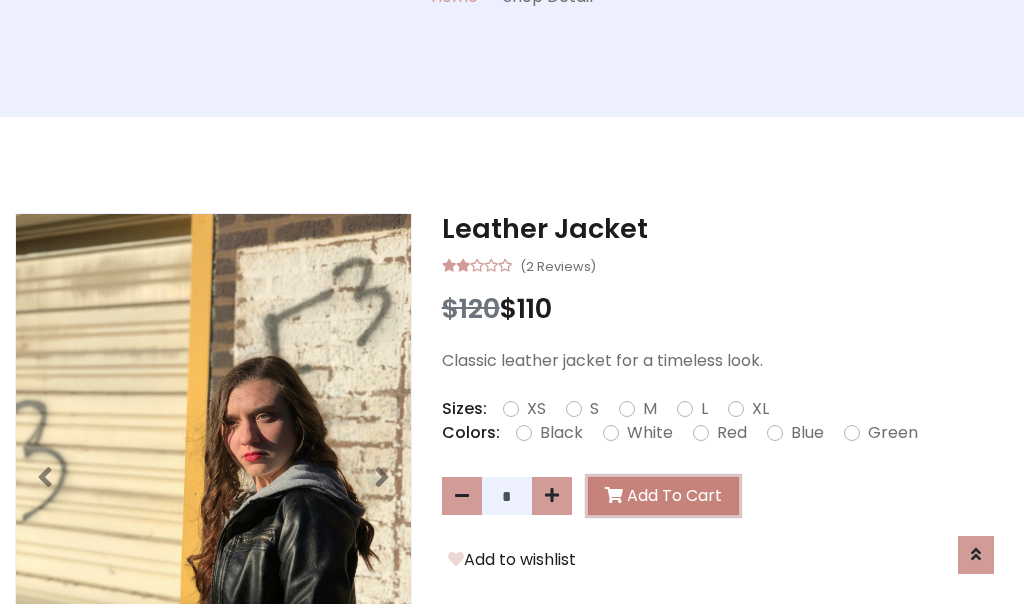 scroll, scrollTop: 0, scrollLeft: 0, axis: both 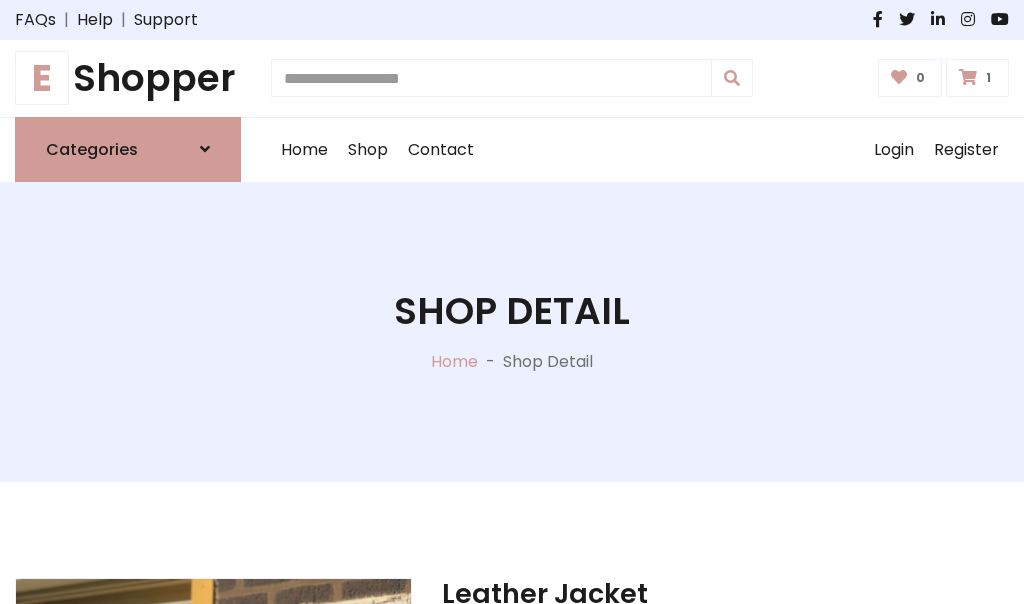 click at bounding box center (968, 77) 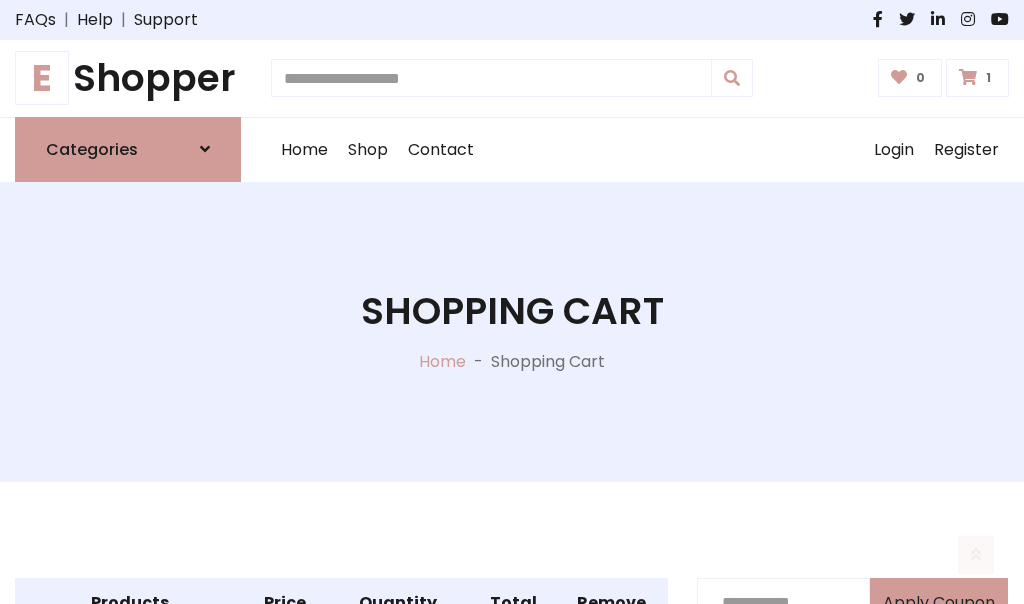 scroll, scrollTop: 468, scrollLeft: 0, axis: vertical 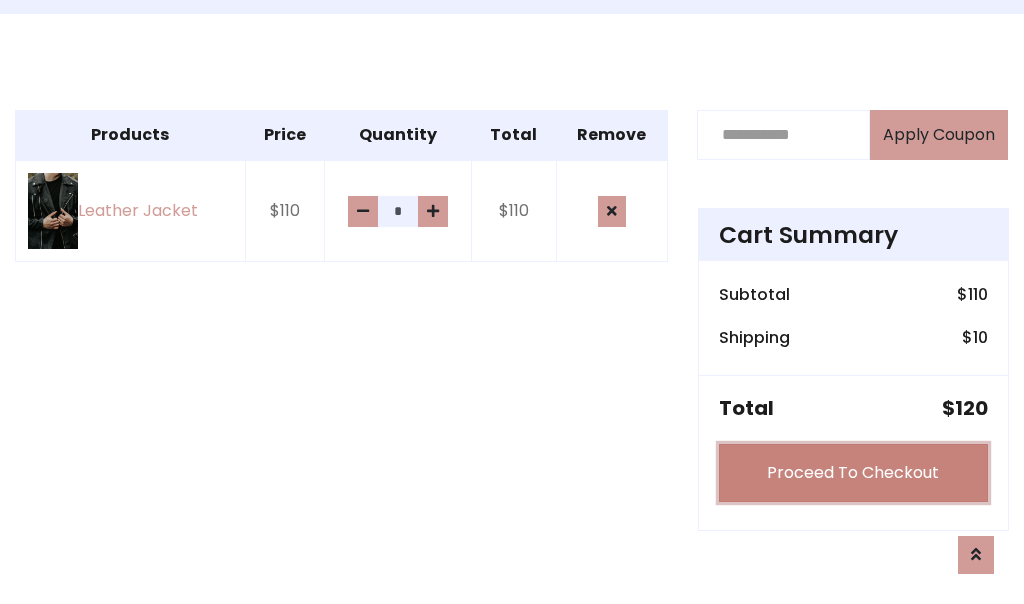 click on "Proceed To Checkout" at bounding box center (853, 473) 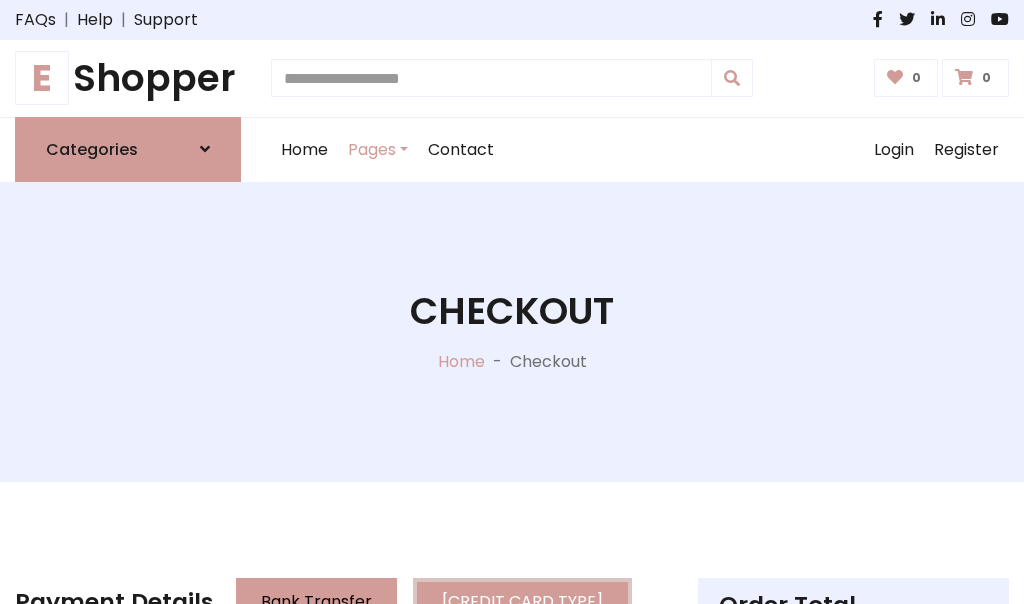 scroll, scrollTop: 0, scrollLeft: 0, axis: both 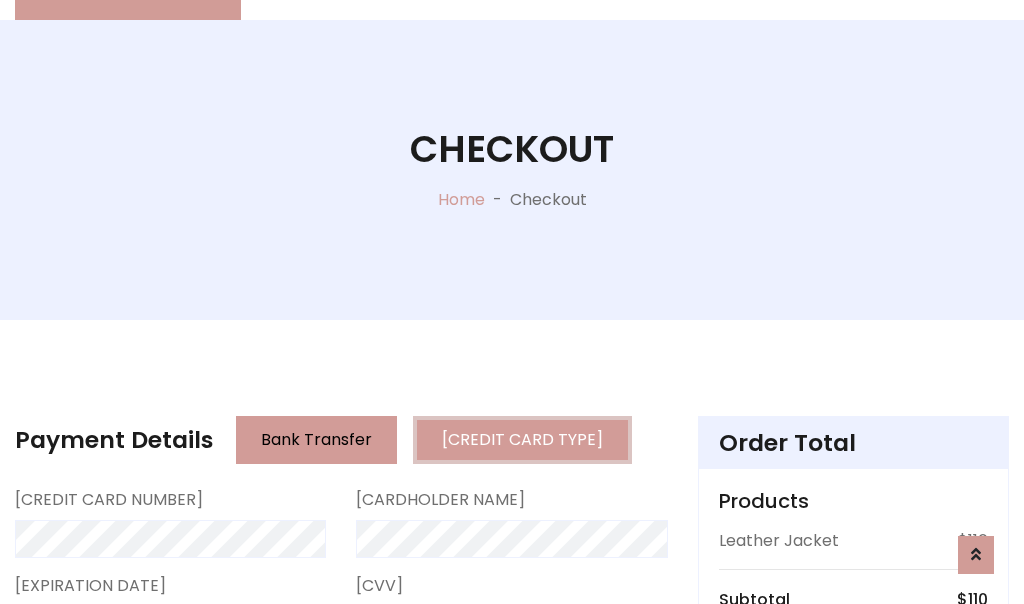 click on "Go to shipping" at bounding box center (853, 856) 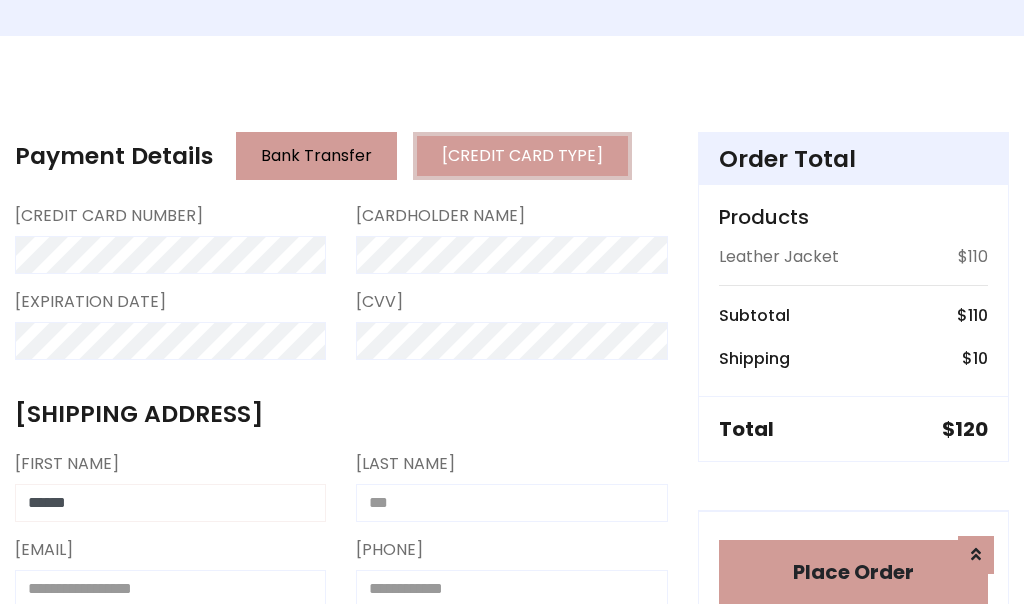 type on "******" 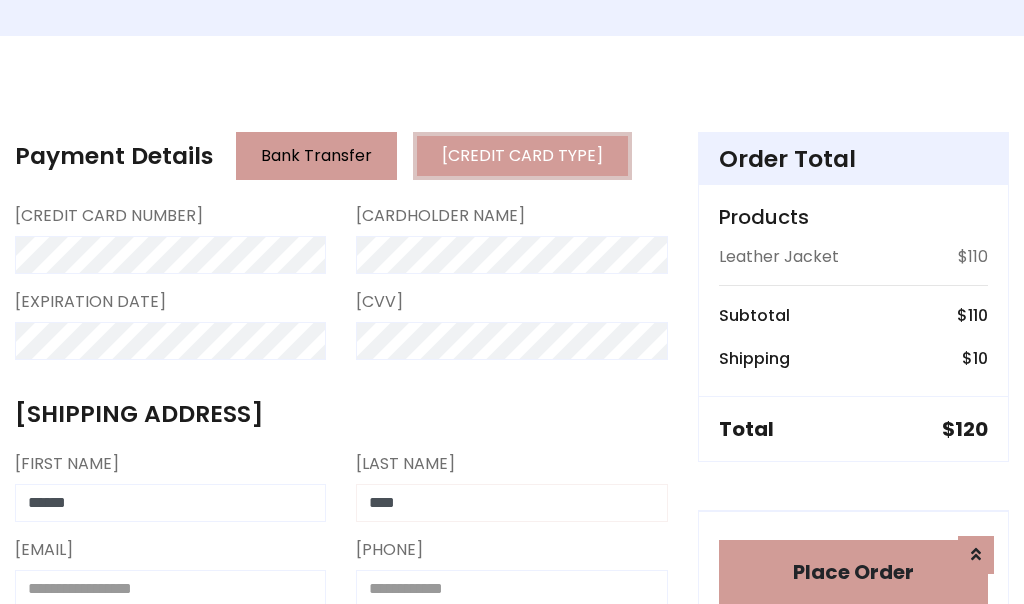 type on "****" 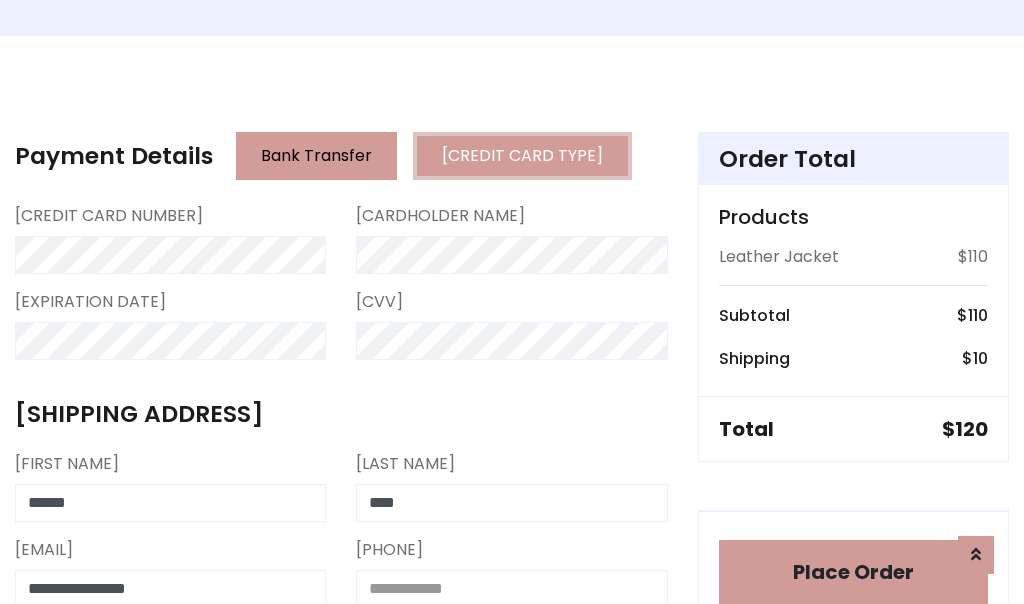 scroll, scrollTop: 450, scrollLeft: 0, axis: vertical 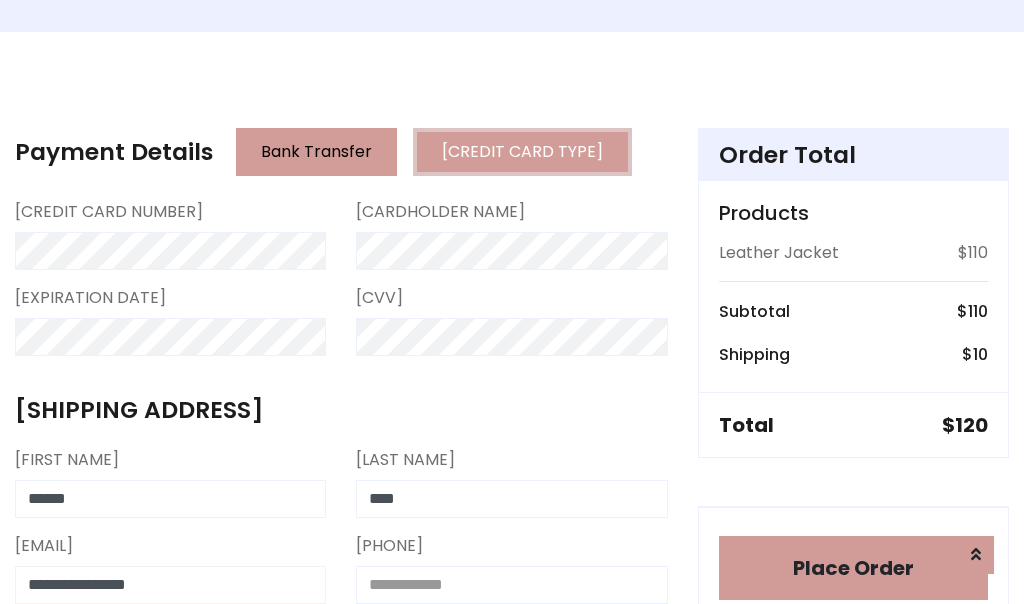 type on "**********" 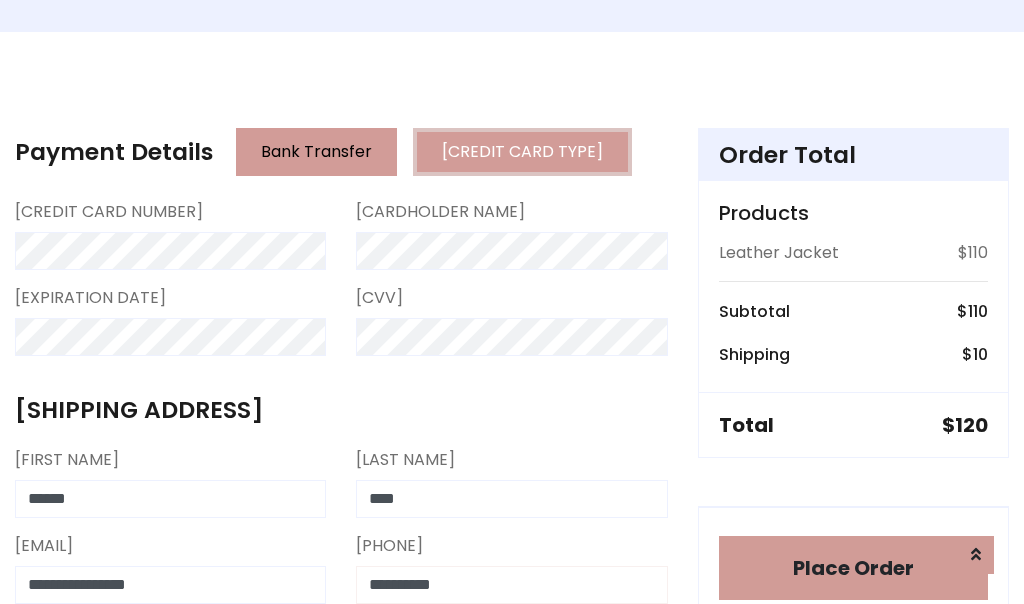 type on "**********" 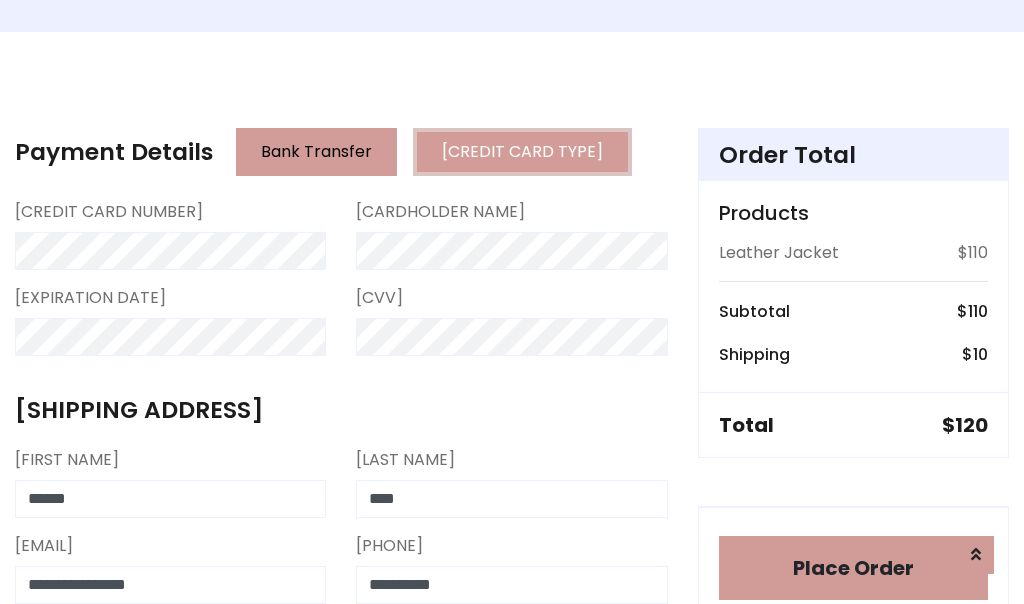 scroll, scrollTop: 819, scrollLeft: 0, axis: vertical 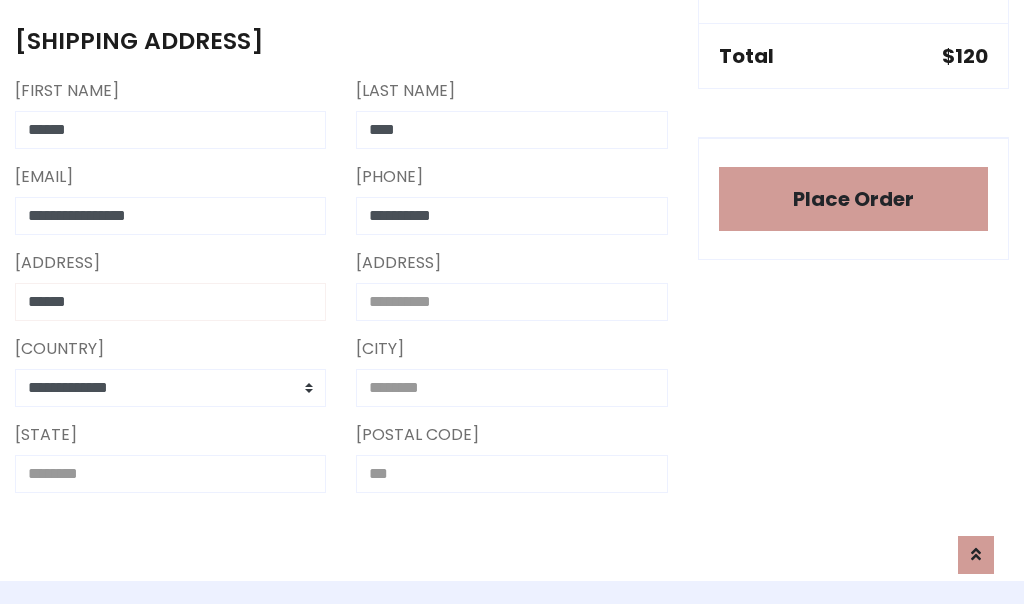 type on "******" 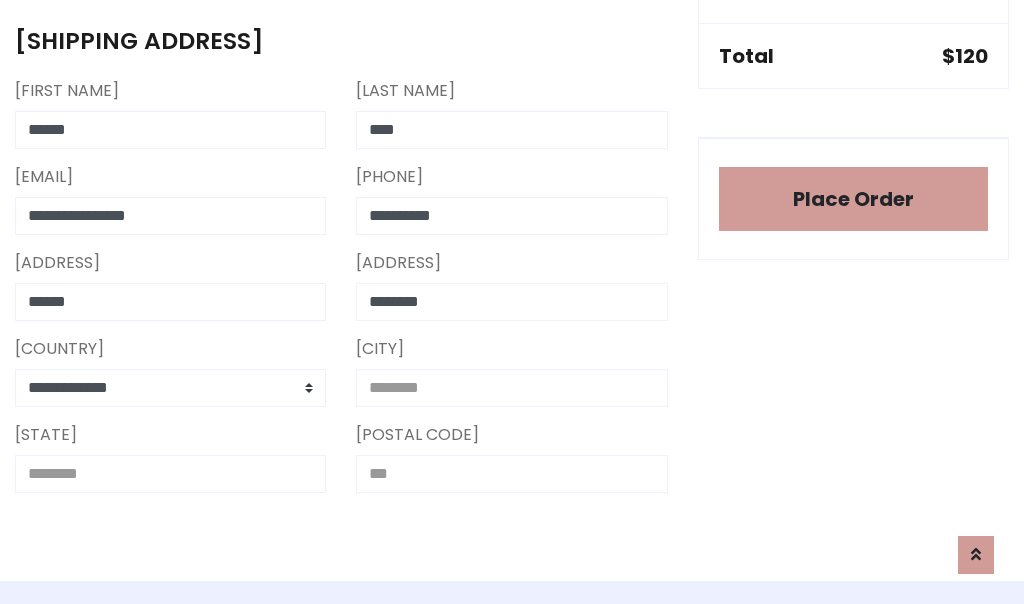 type on "********" 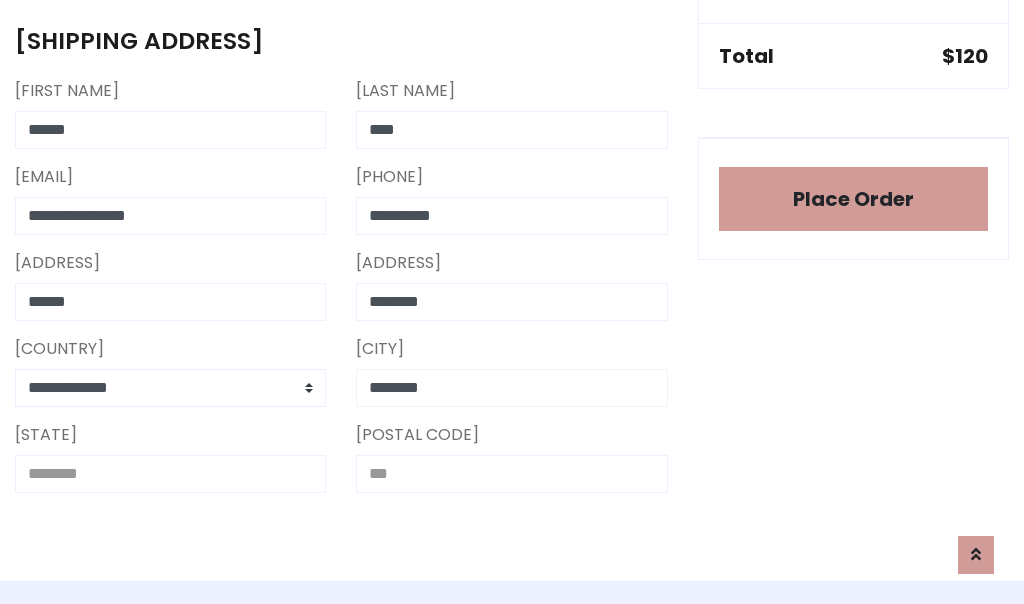 type on "********" 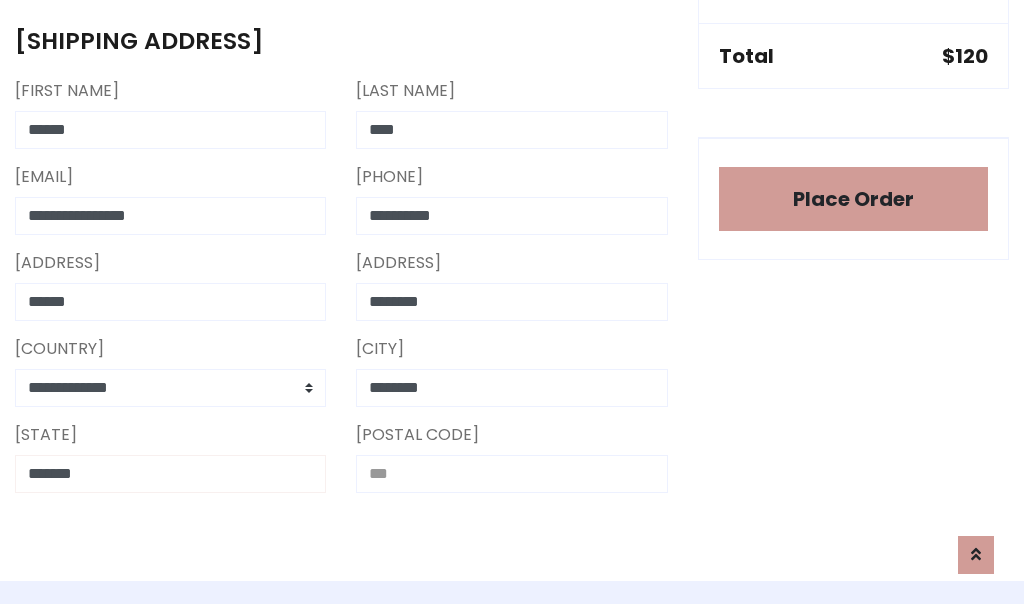 type on "*******" 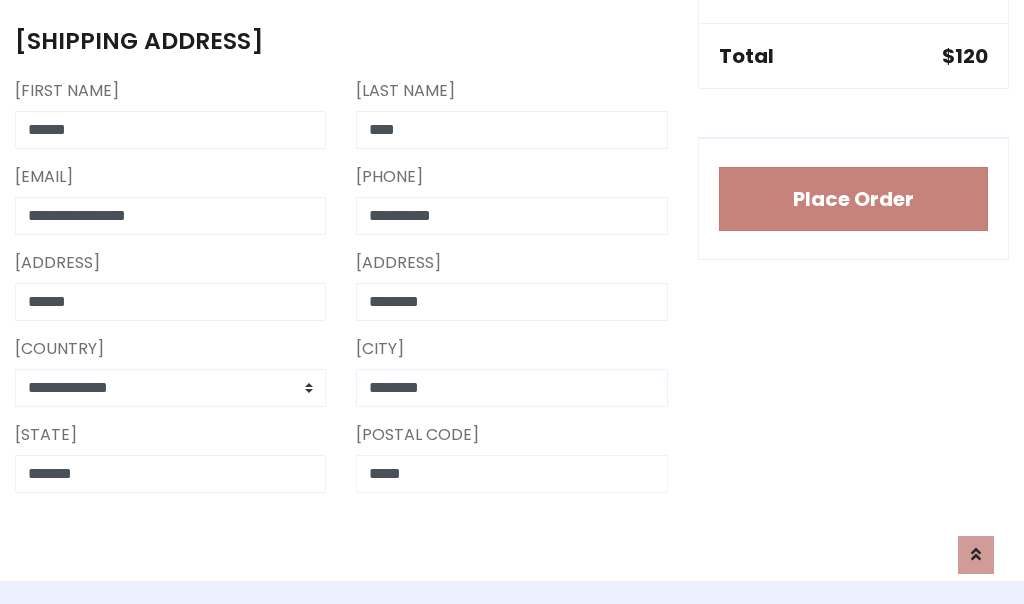 type on "*****" 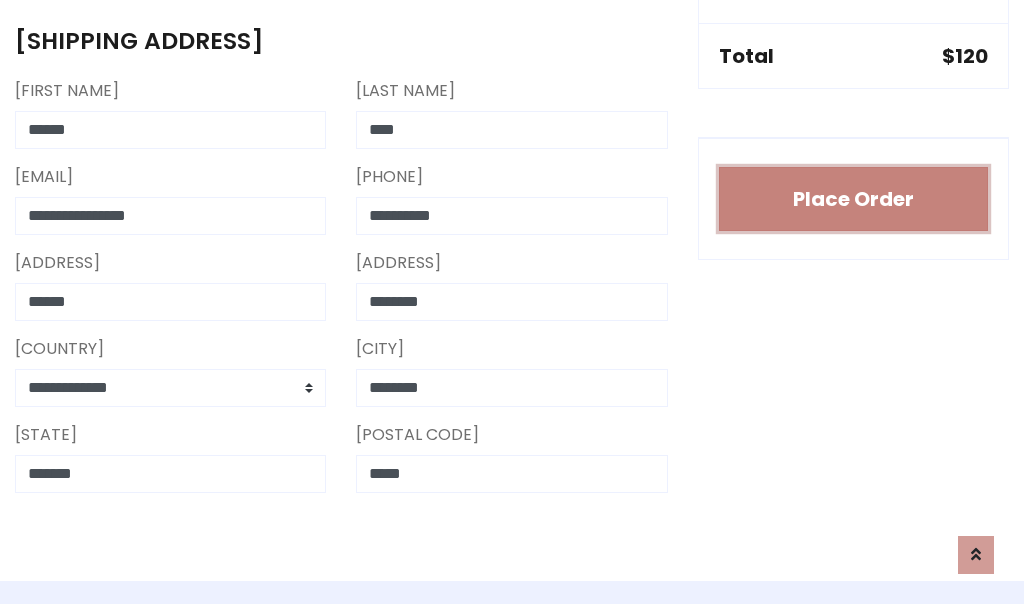 click on "Place Order" at bounding box center [853, 199] 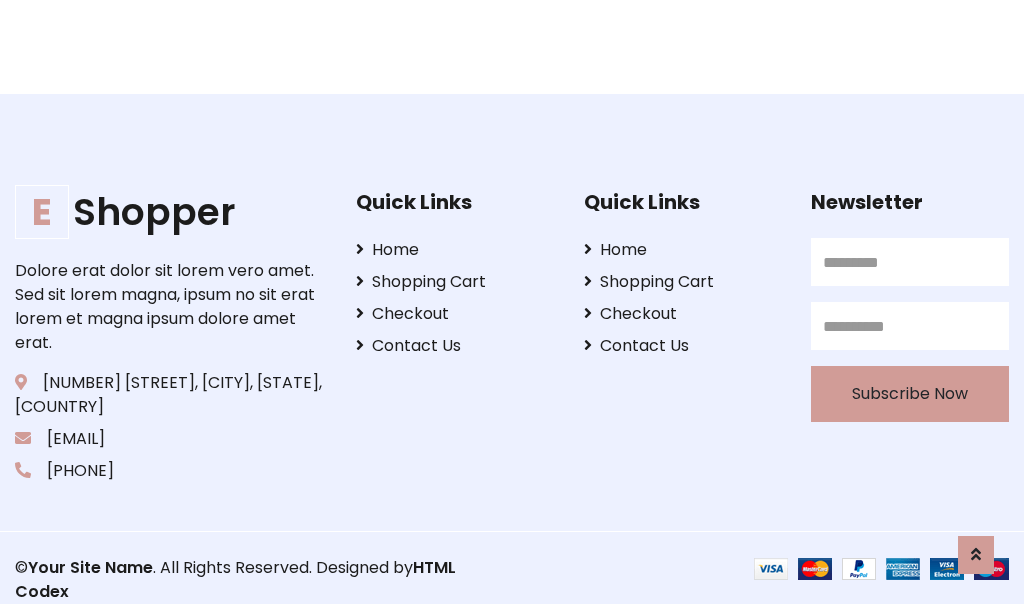 scroll, scrollTop: 0, scrollLeft: 0, axis: both 